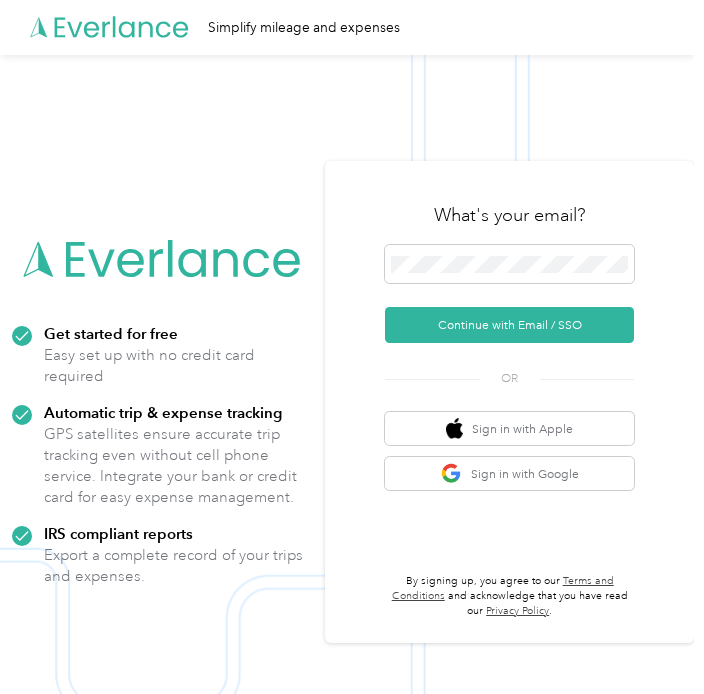 scroll, scrollTop: 0, scrollLeft: 0, axis: both 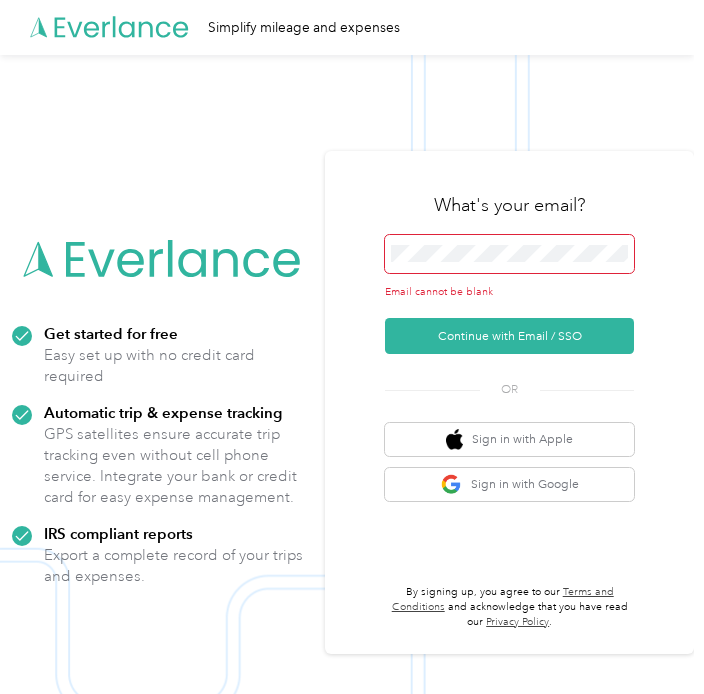 click at bounding box center (509, 254) 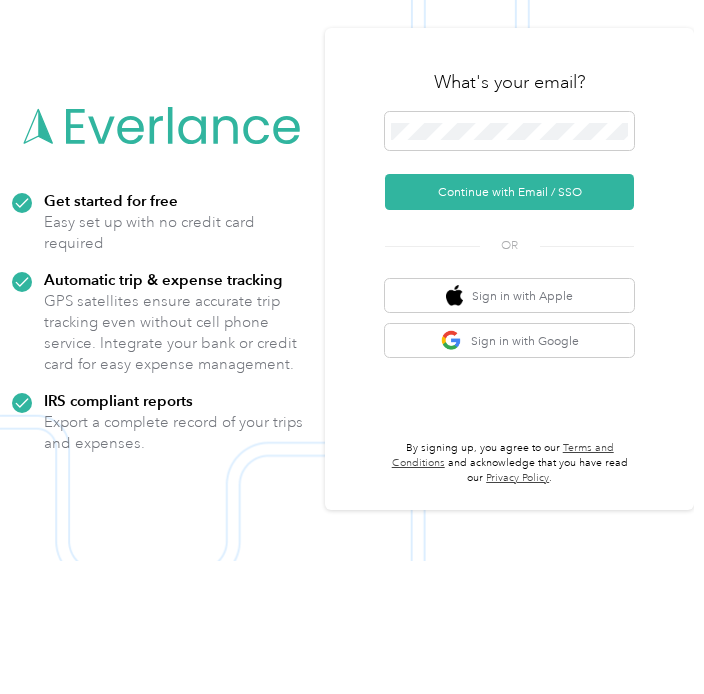 click on "Continue with Email / SSO" at bounding box center (509, 325) 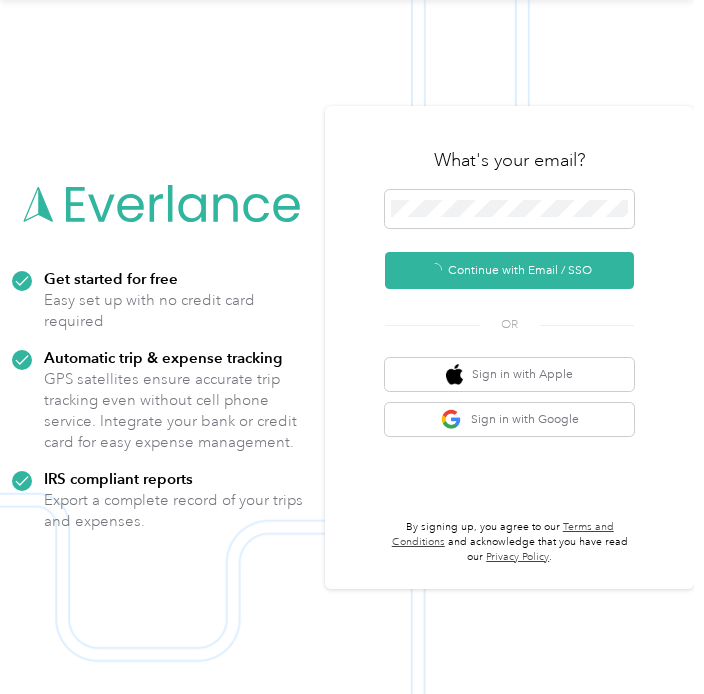 scroll, scrollTop: 0, scrollLeft: 0, axis: both 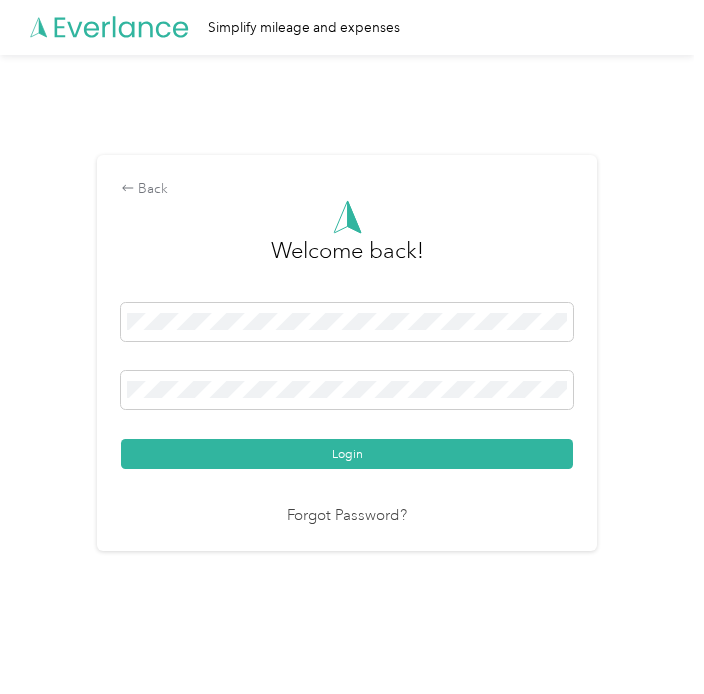 click on "Login" at bounding box center (347, 454) 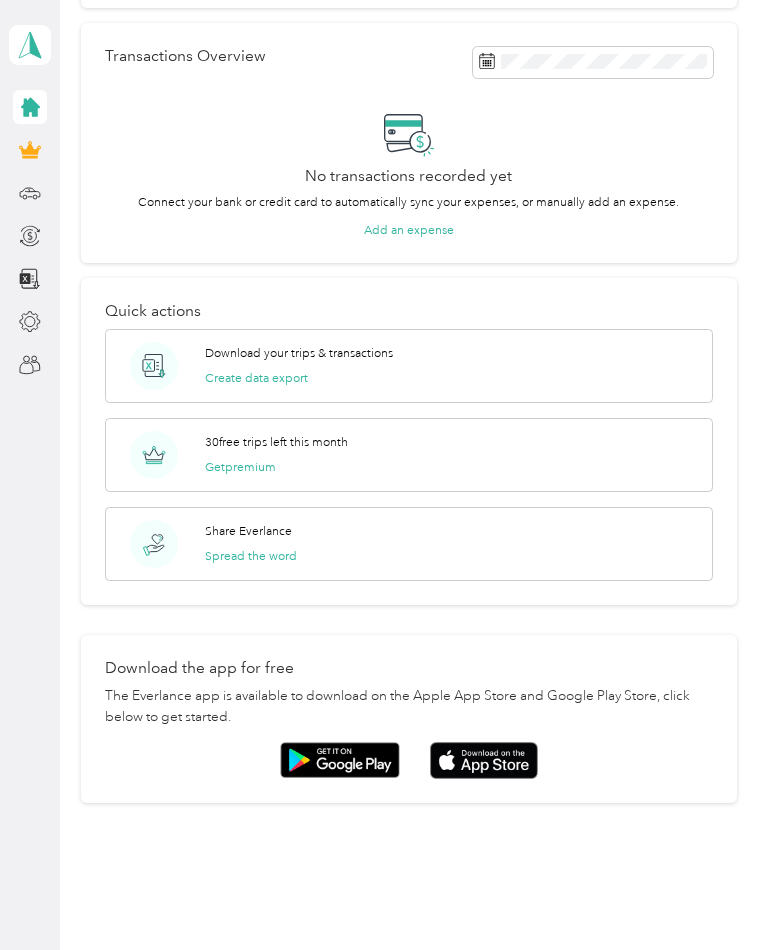 scroll, scrollTop: 306, scrollLeft: 0, axis: vertical 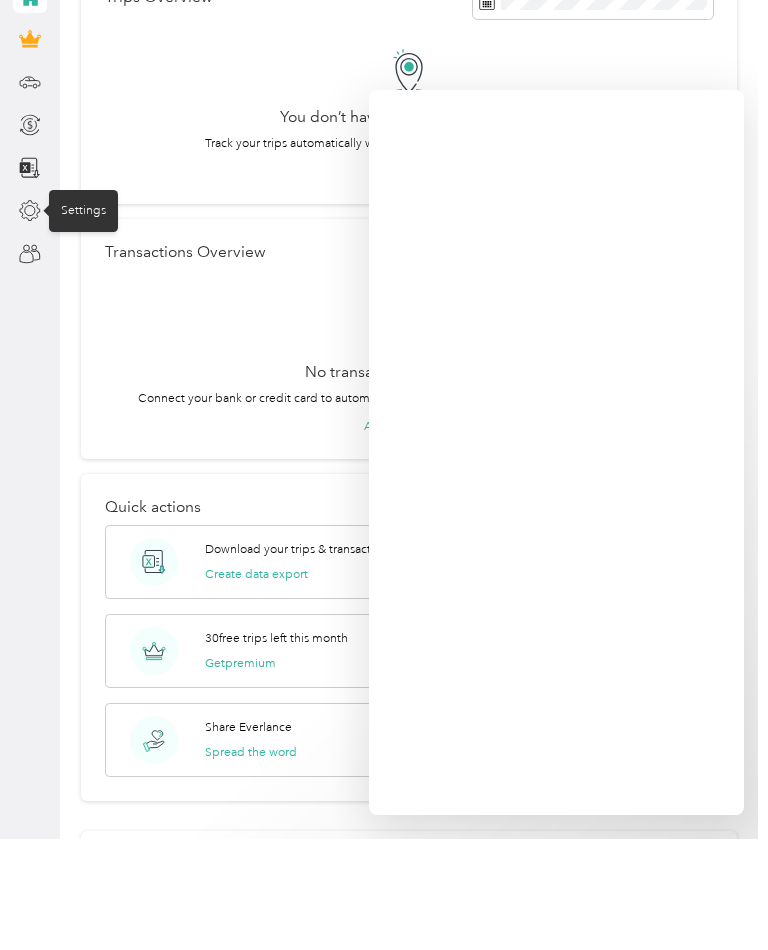 click on "Settings" at bounding box center (83, 322) 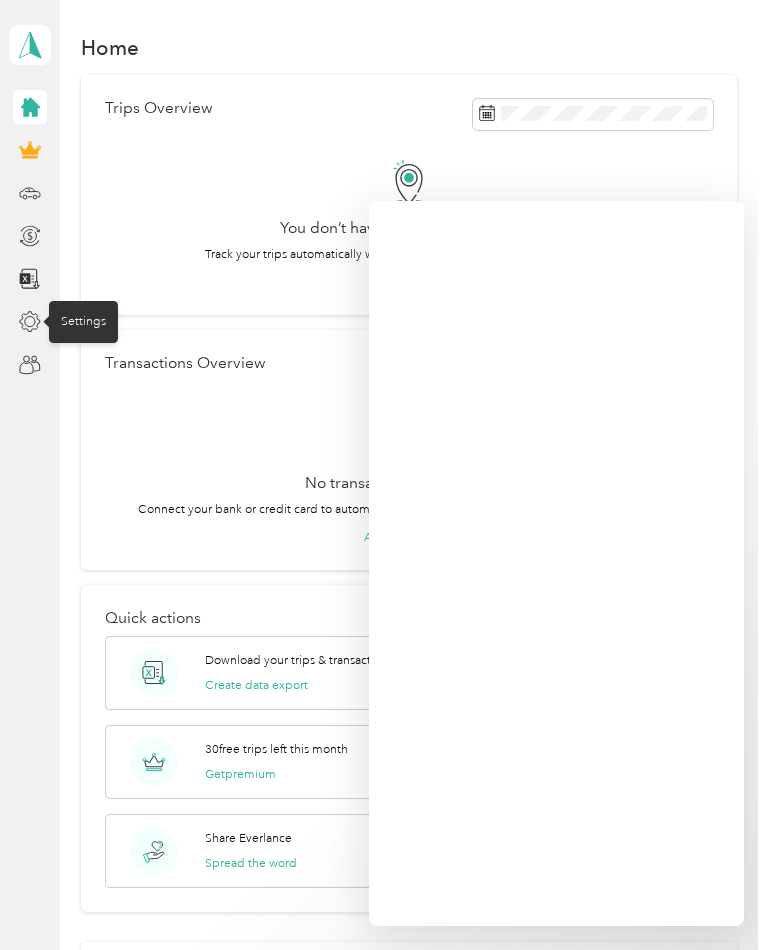 click on "Settings" at bounding box center (83, 322) 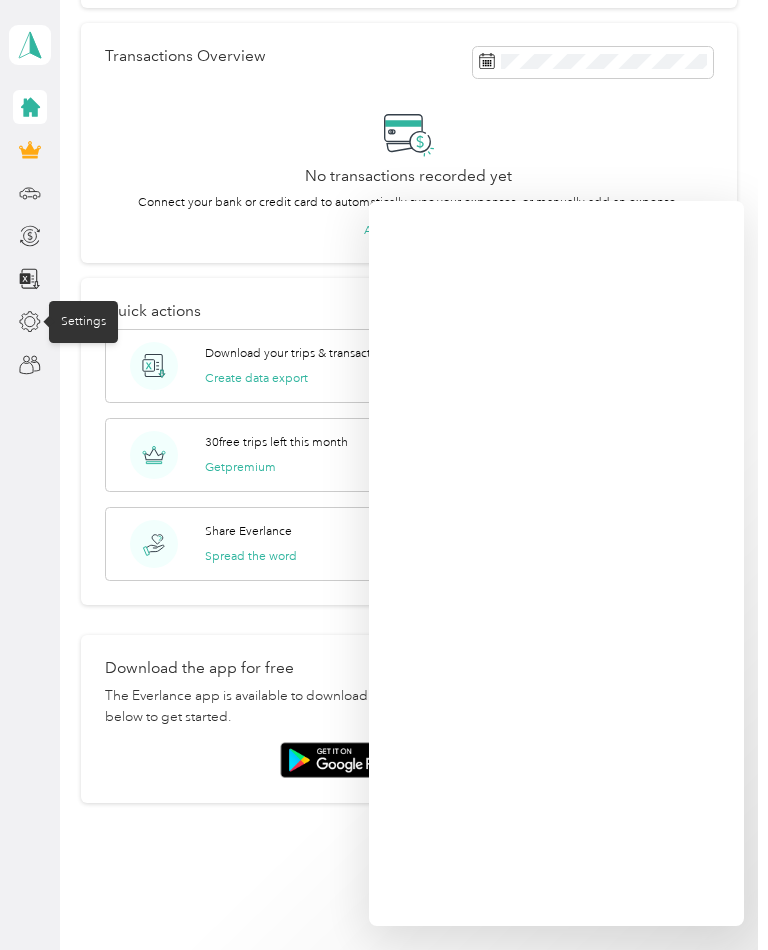 scroll, scrollTop: 306, scrollLeft: 0, axis: vertical 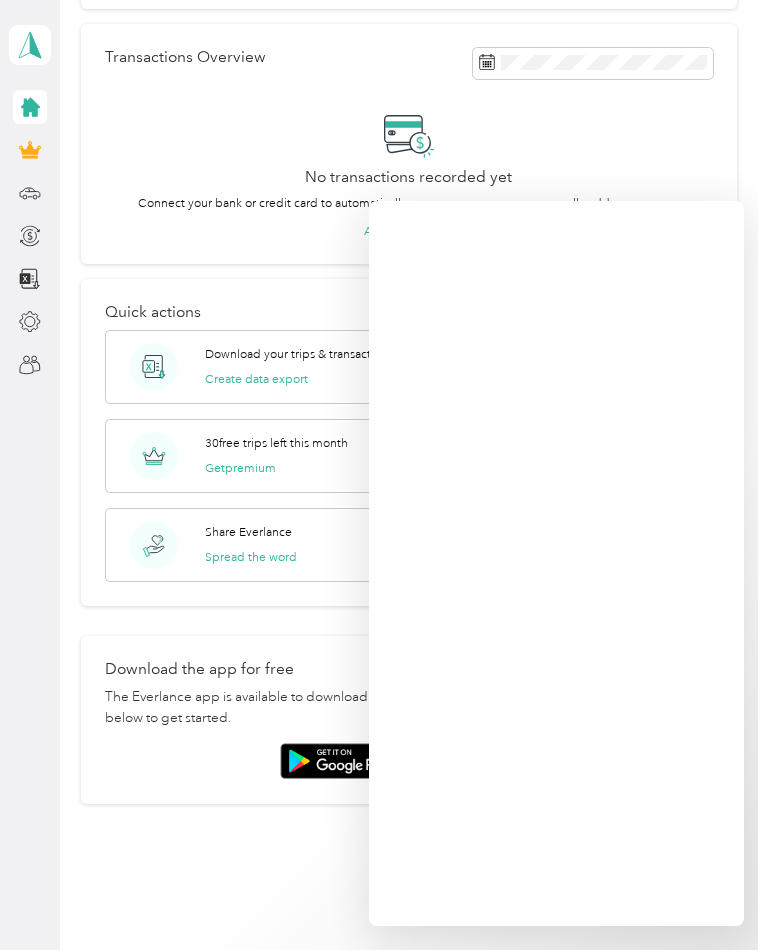 click on "Home Trips Overview You don’t have any past trips to view  Track your trips automatically with the Everlance app or manually add a trip Add trip Transactions Overview No transactions recorded yet Connect your bank or credit card to automatically sync your expenses, or manually add an expense. Add an expense Quick actions Download your trips & transactions Create data export 30  free trips left this month Get  premium Share Everlance Spread the word Download the app for free The Everlance app is available to download on the Apple App Store and Google Play Store, click below to get started." at bounding box center [409, 475] 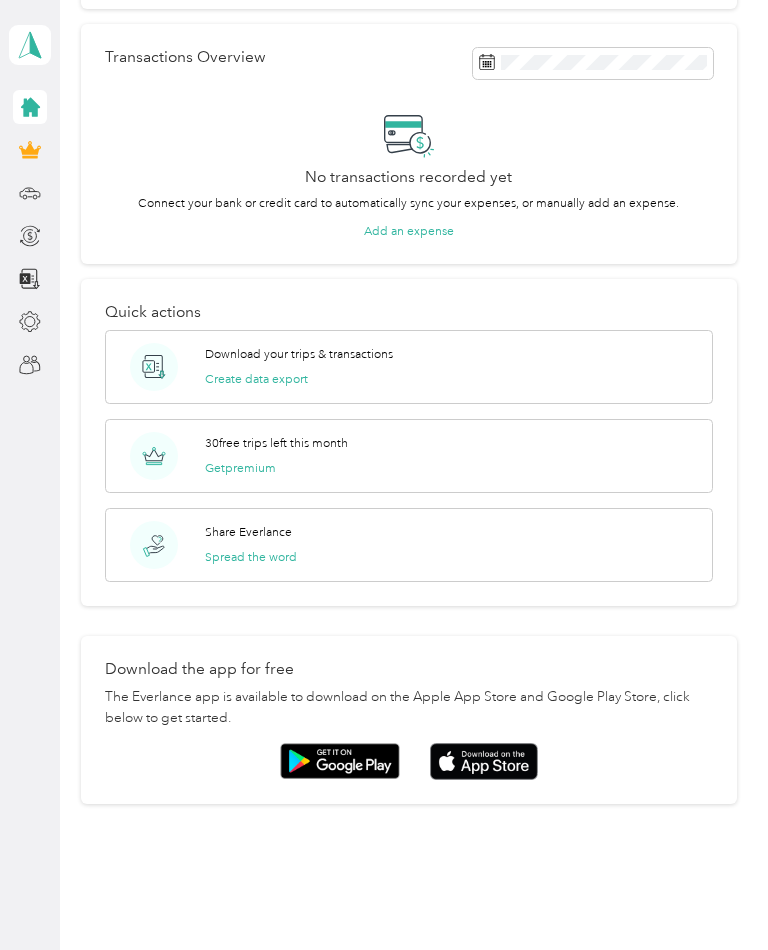 click at bounding box center (484, 761) 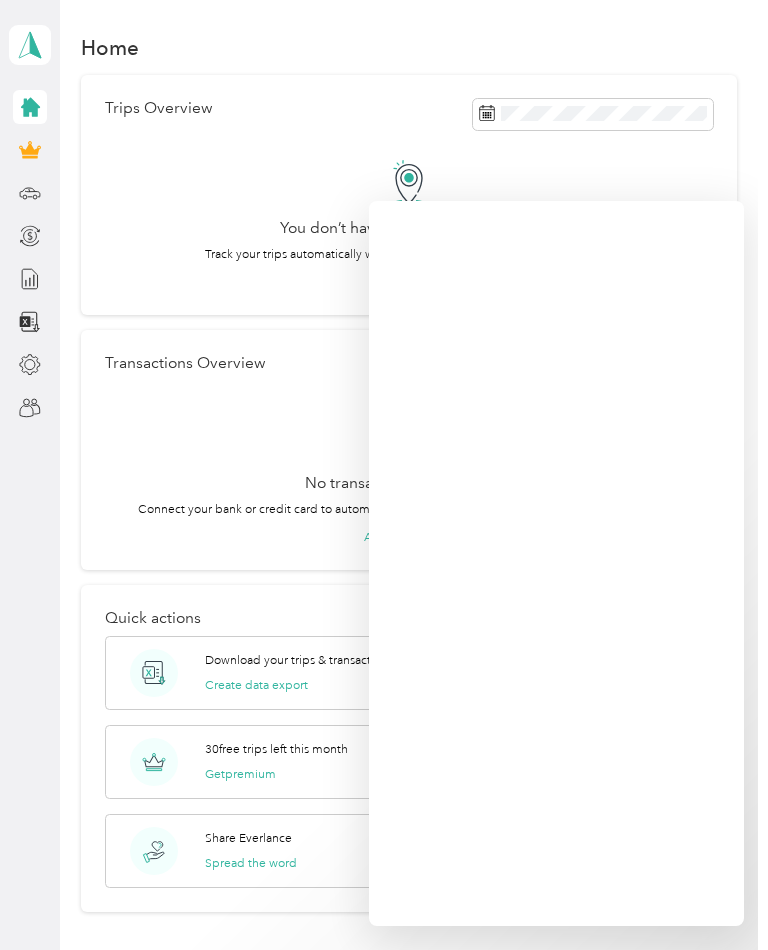 scroll, scrollTop: 0, scrollLeft: 0, axis: both 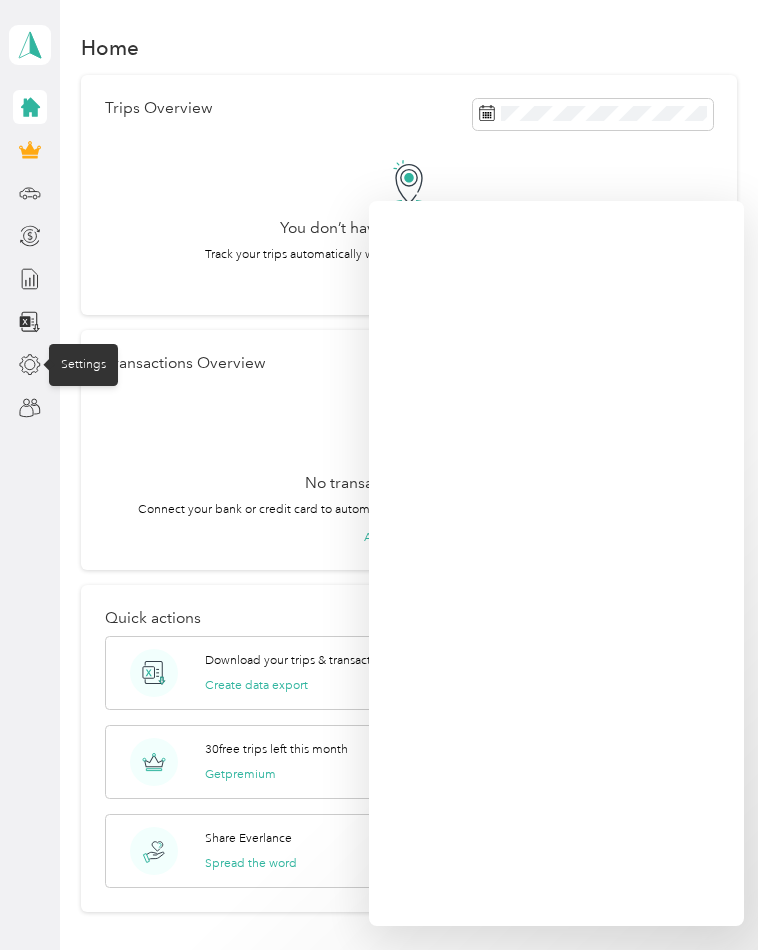 click on "Settings" at bounding box center (83, 365) 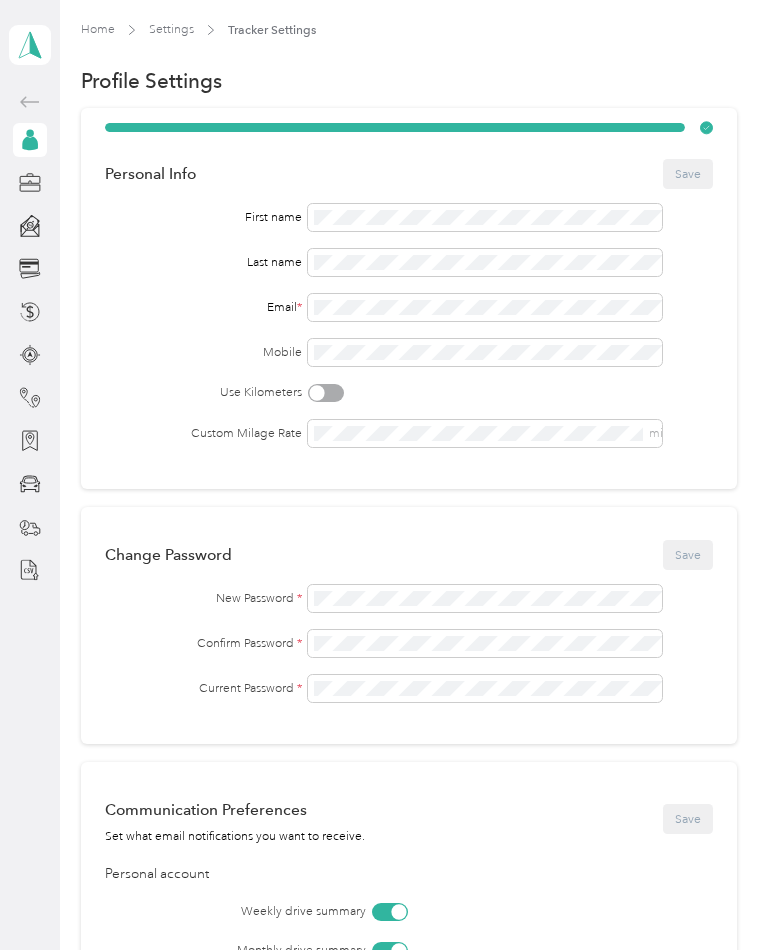 scroll, scrollTop: 0, scrollLeft: 0, axis: both 